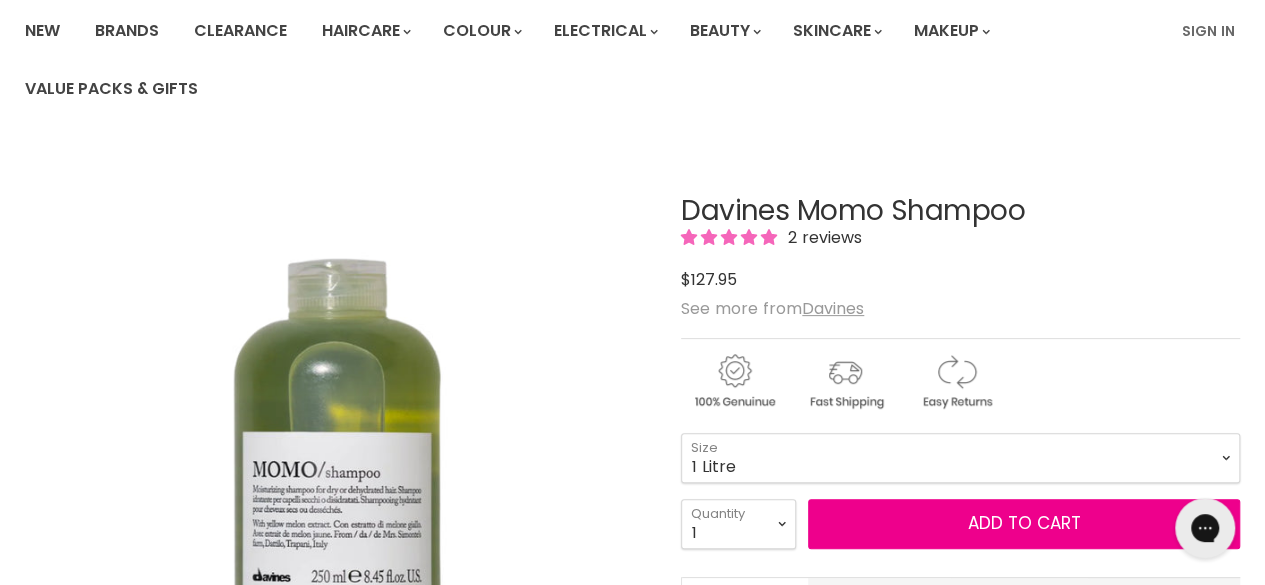 scroll, scrollTop: 200, scrollLeft: 0, axis: vertical 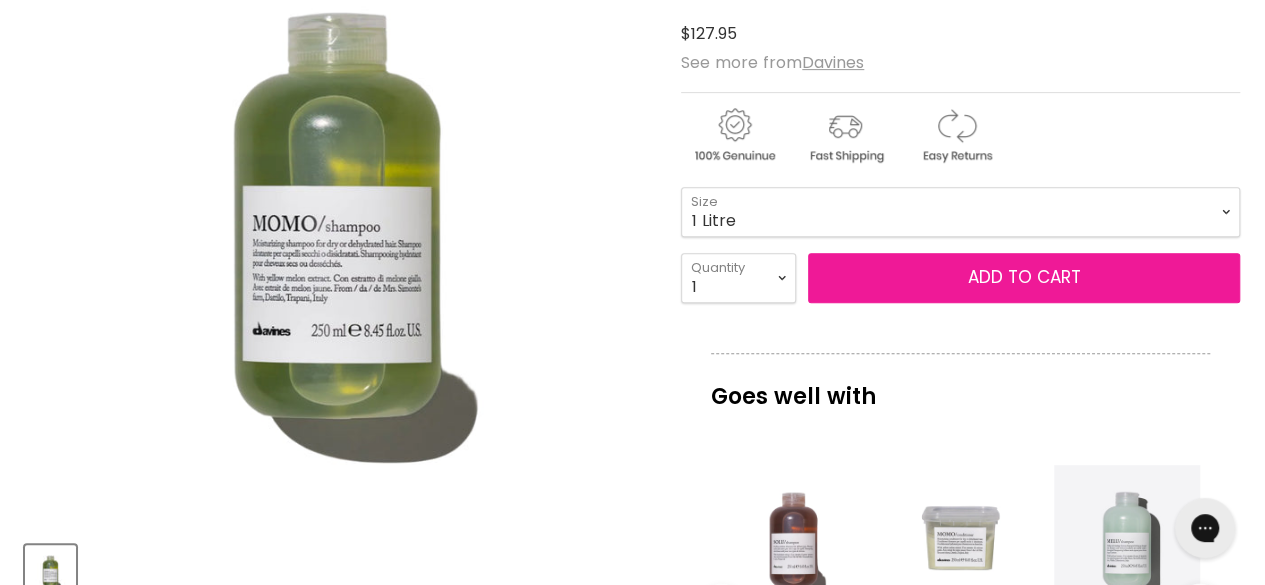 click on "Add to cart" at bounding box center [1024, 277] 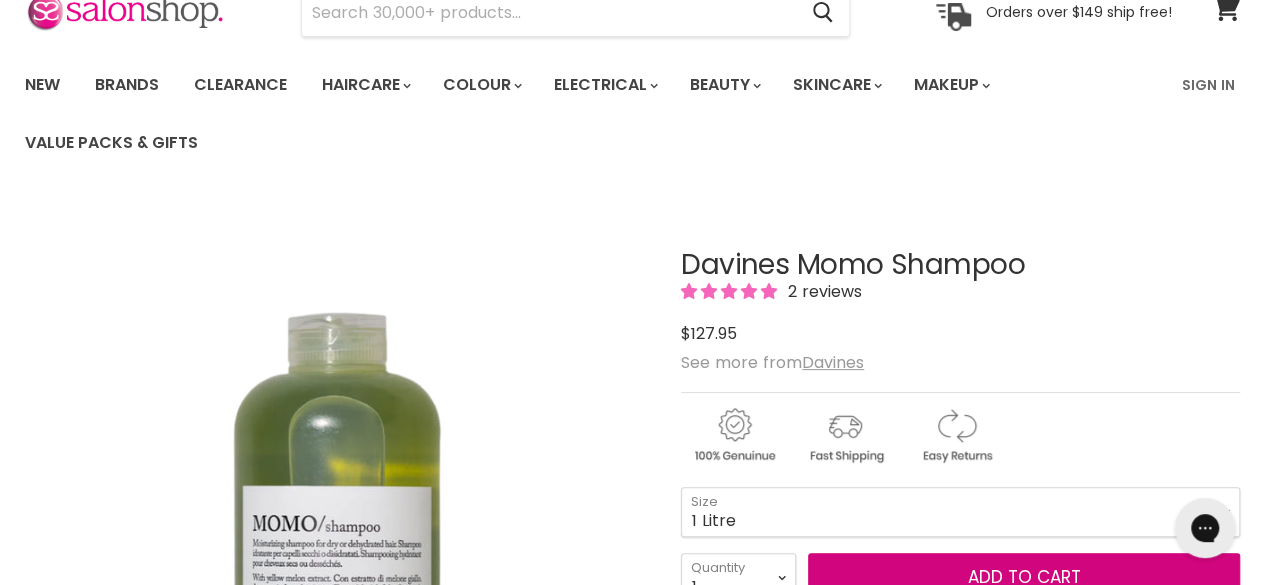 scroll, scrollTop: 300, scrollLeft: 0, axis: vertical 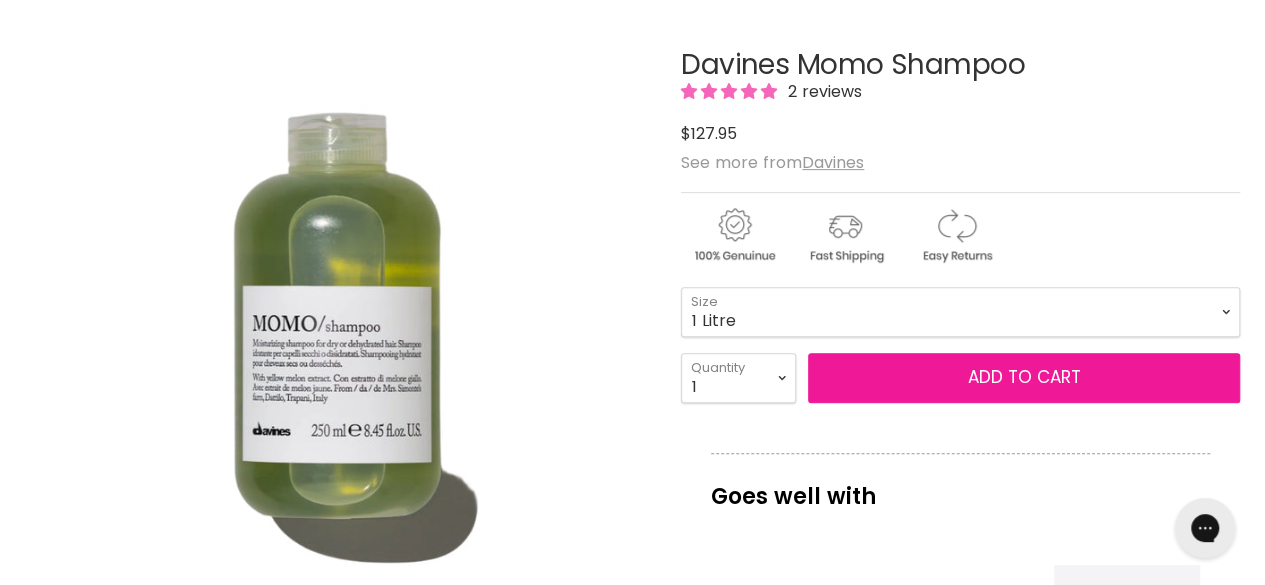 click on "Add to cart" at bounding box center [1024, 377] 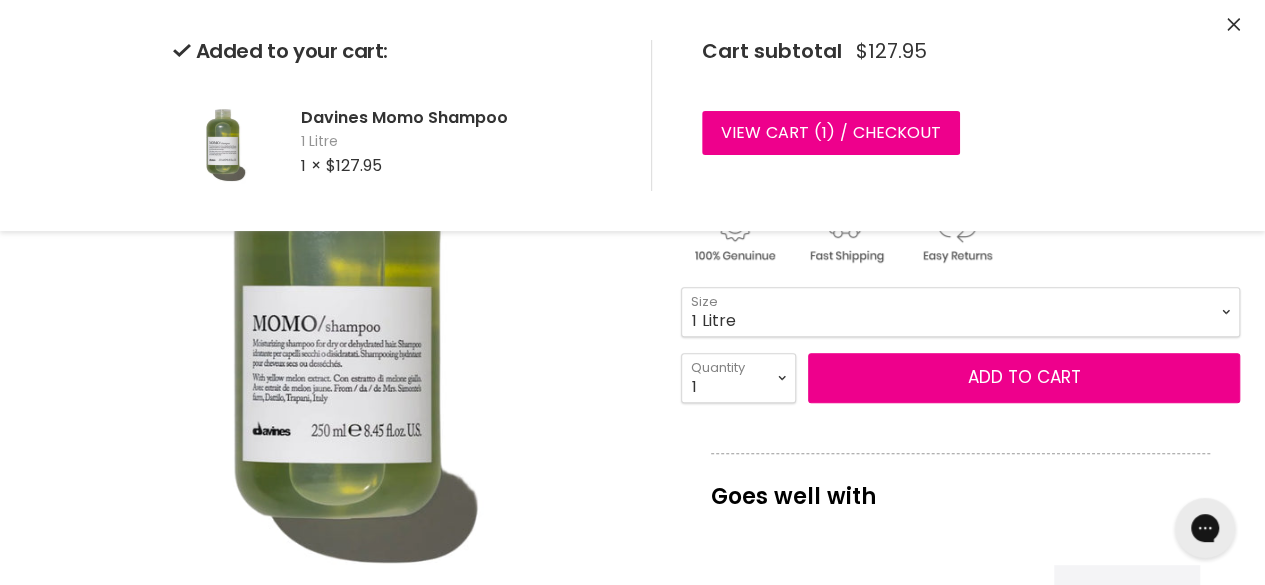 click 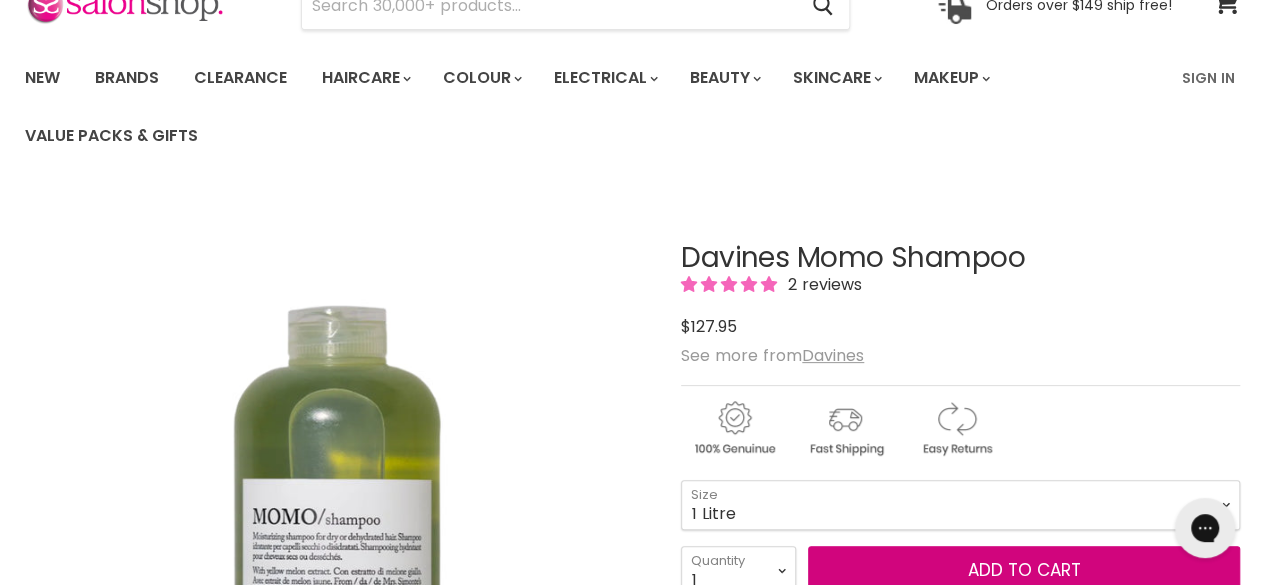 scroll, scrollTop: 100, scrollLeft: 0, axis: vertical 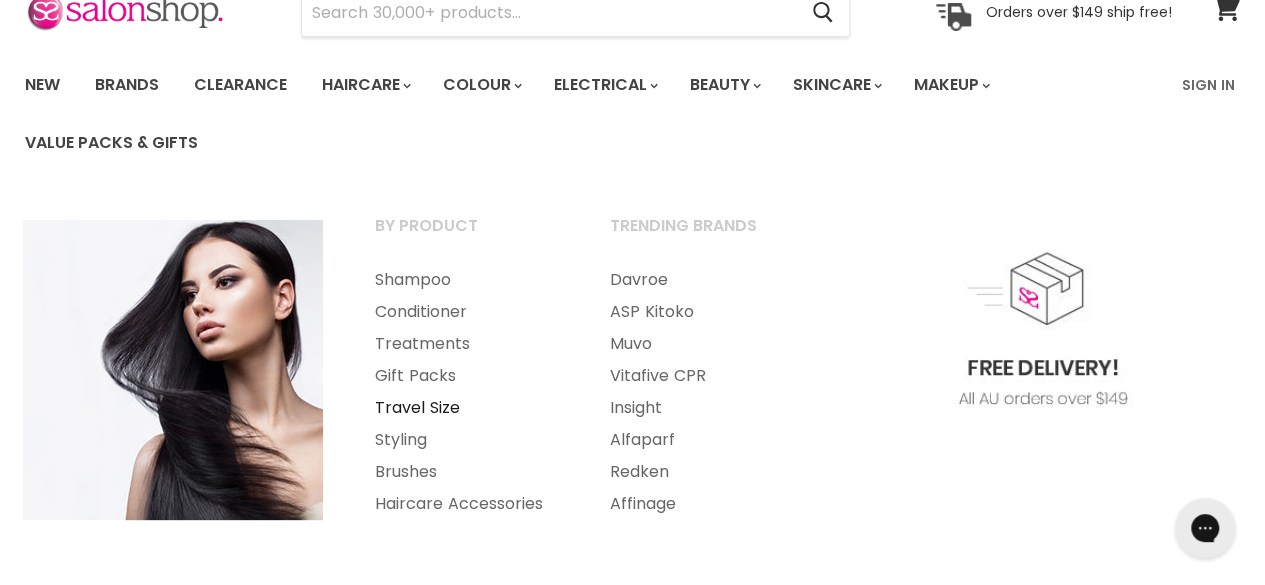 click on "Travel Size" at bounding box center [465, 408] 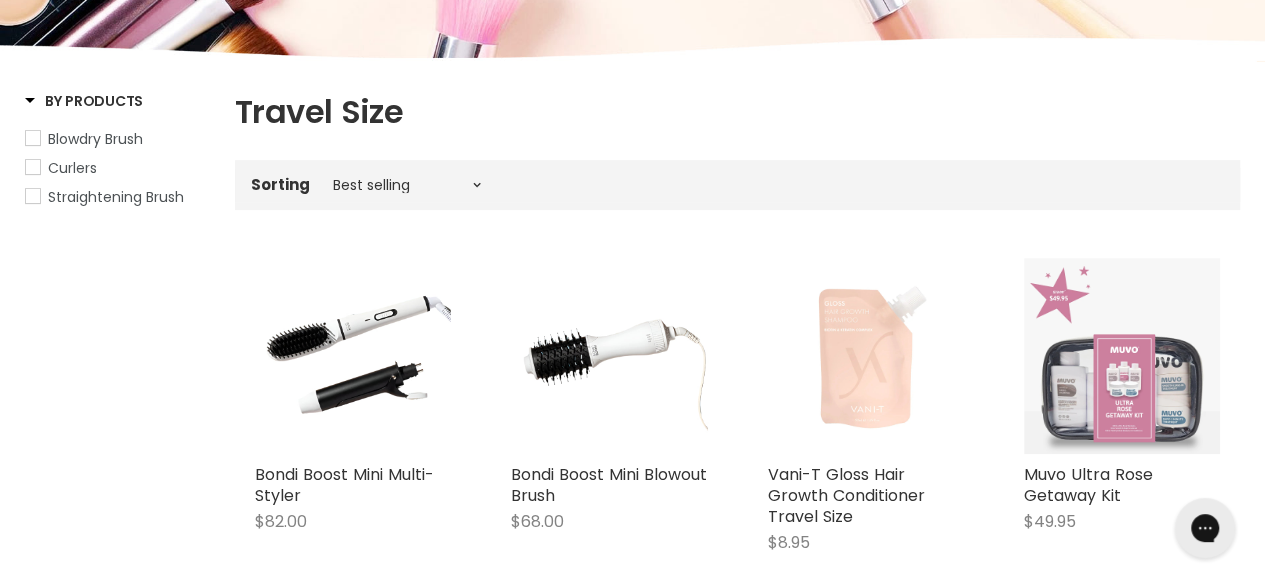 scroll, scrollTop: 0, scrollLeft: 0, axis: both 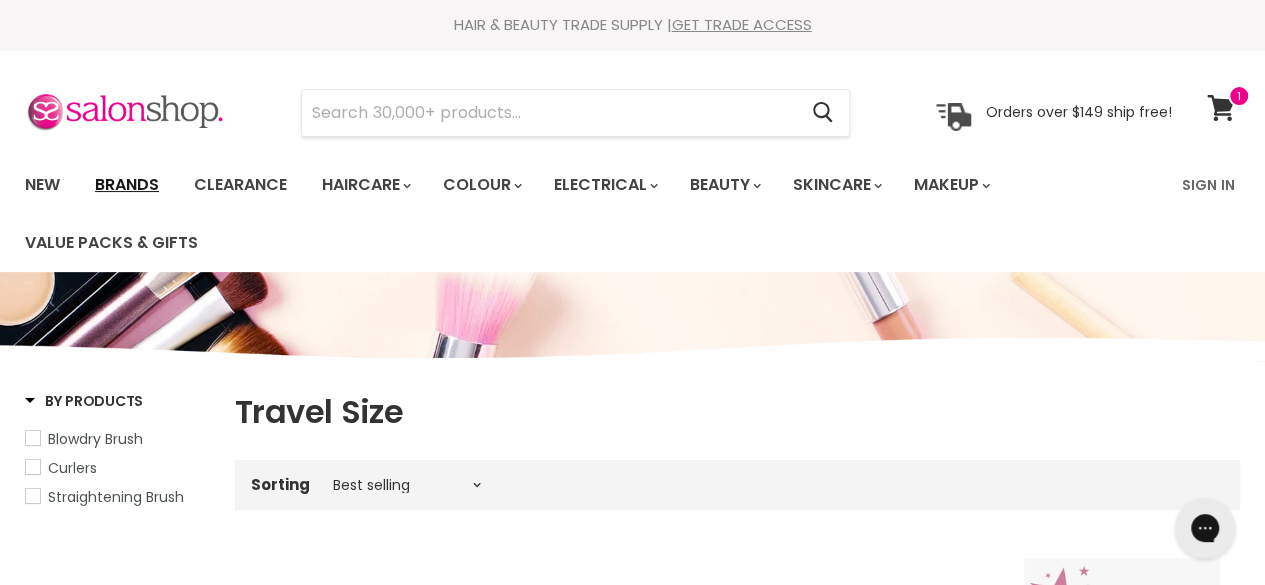 click on "Brands" at bounding box center (127, 185) 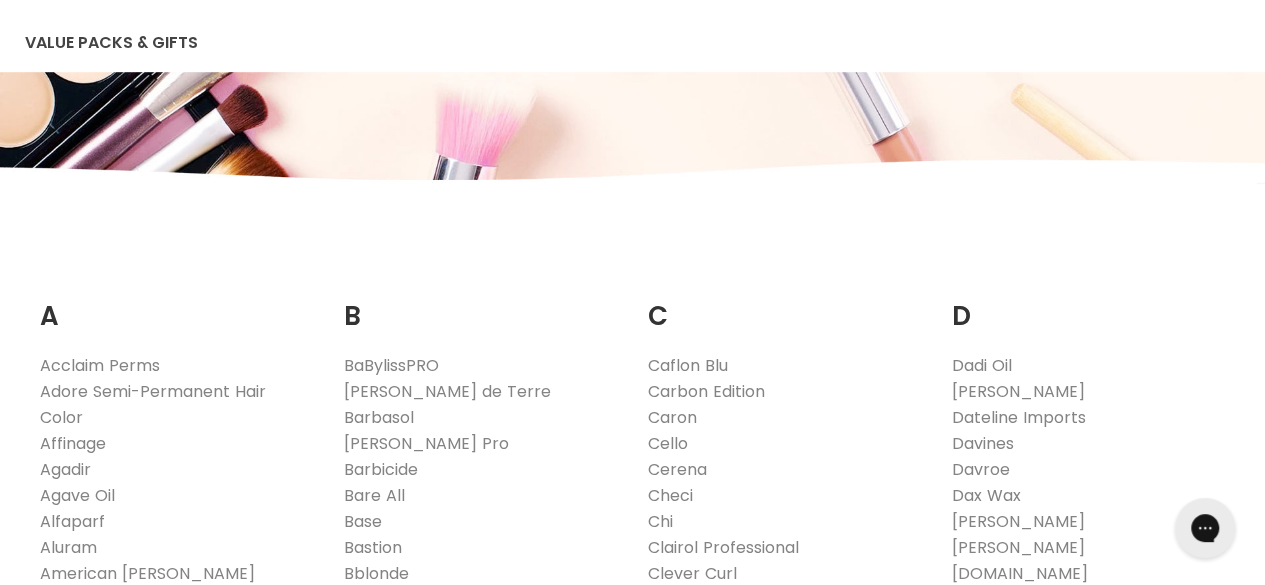 scroll, scrollTop: 0, scrollLeft: 0, axis: both 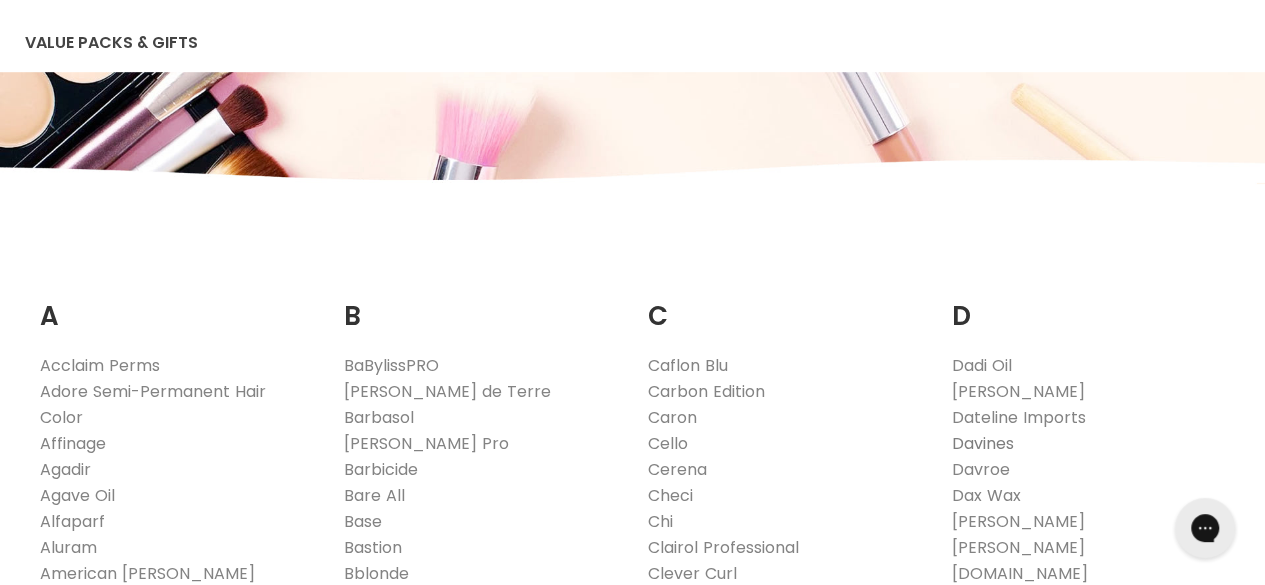 click on "Davines" at bounding box center [982, 443] 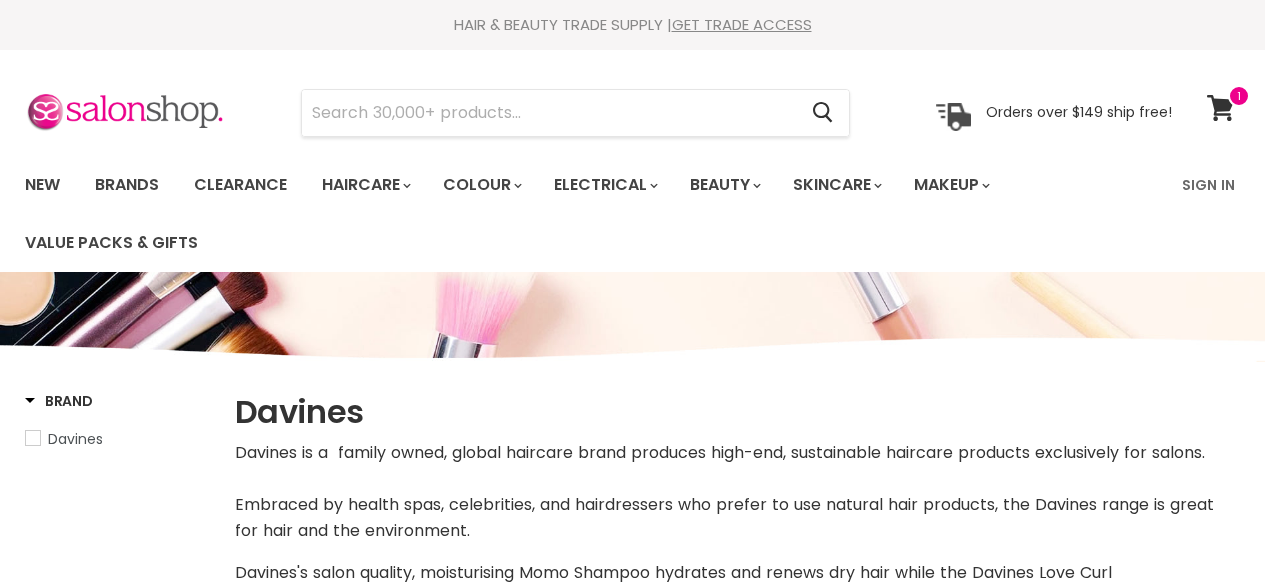 select on "manual" 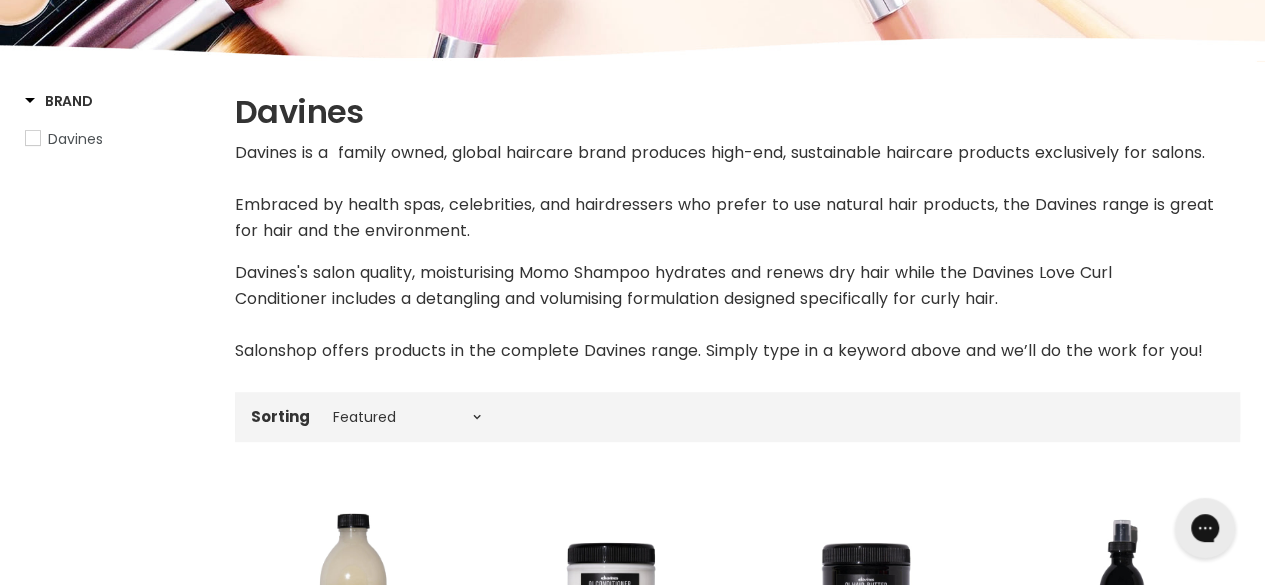 scroll, scrollTop: 500, scrollLeft: 0, axis: vertical 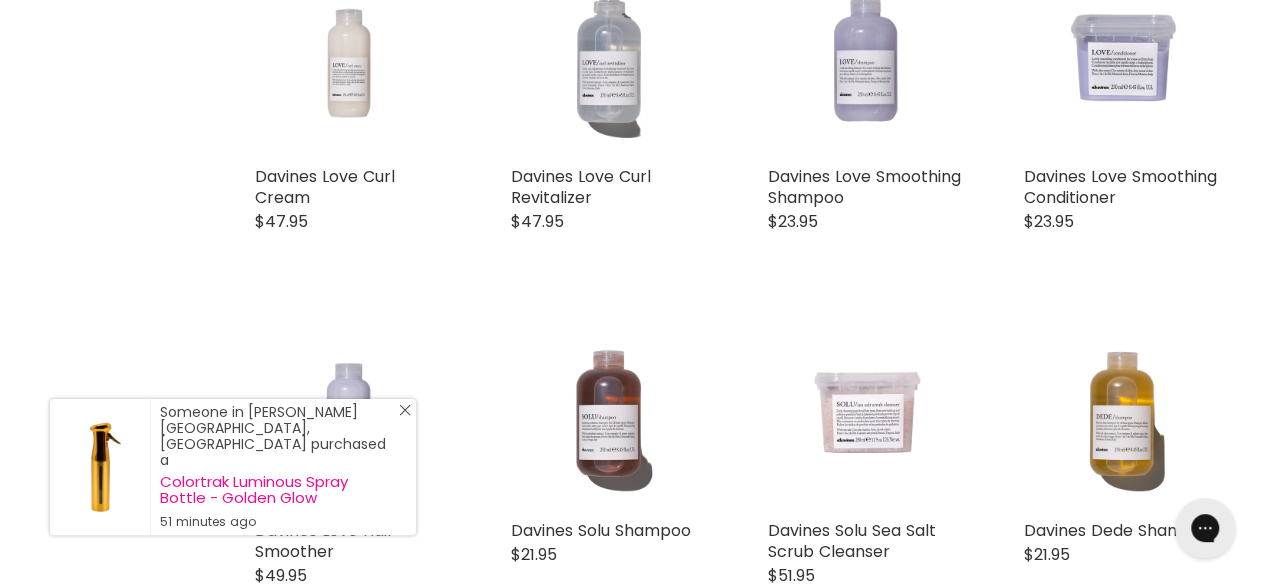click 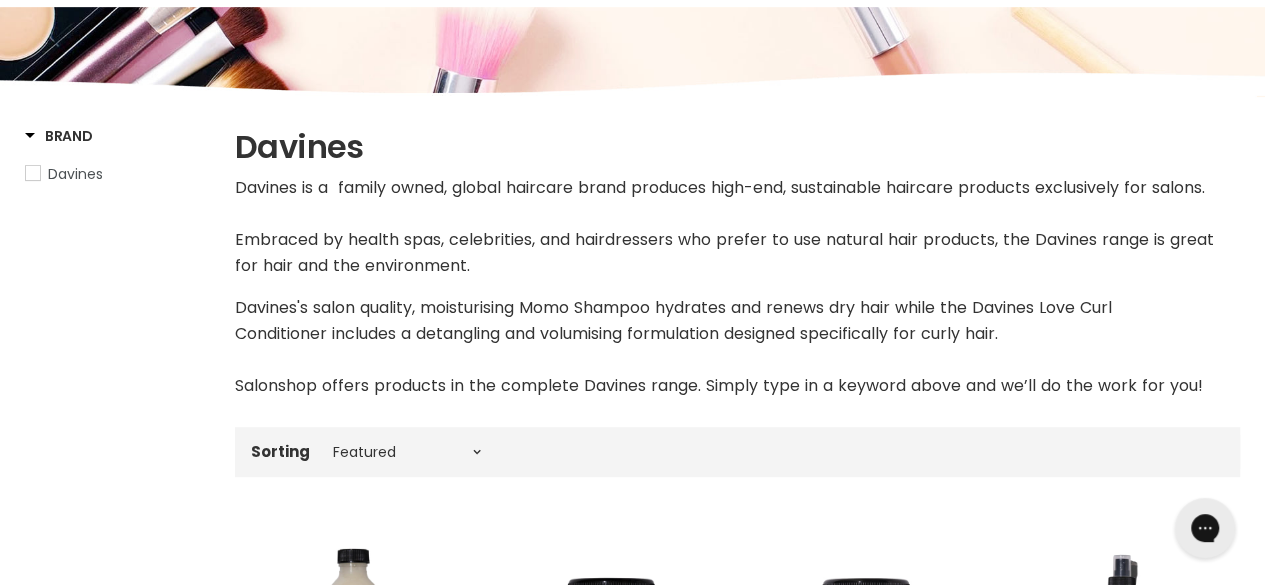 scroll, scrollTop: 0, scrollLeft: 0, axis: both 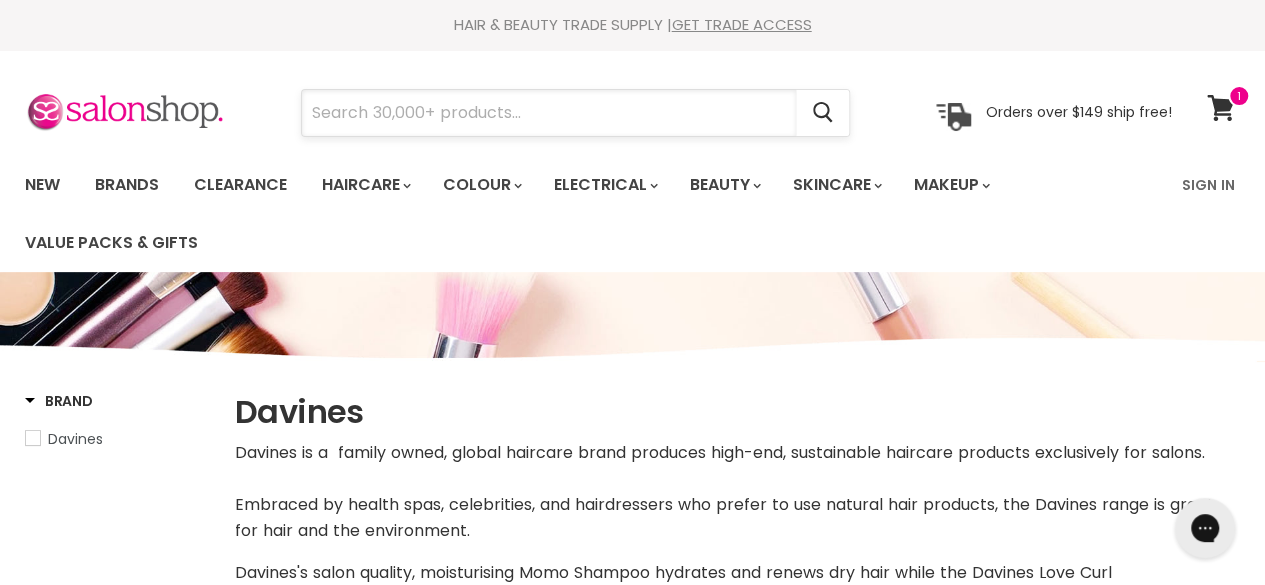 click at bounding box center (549, 113) 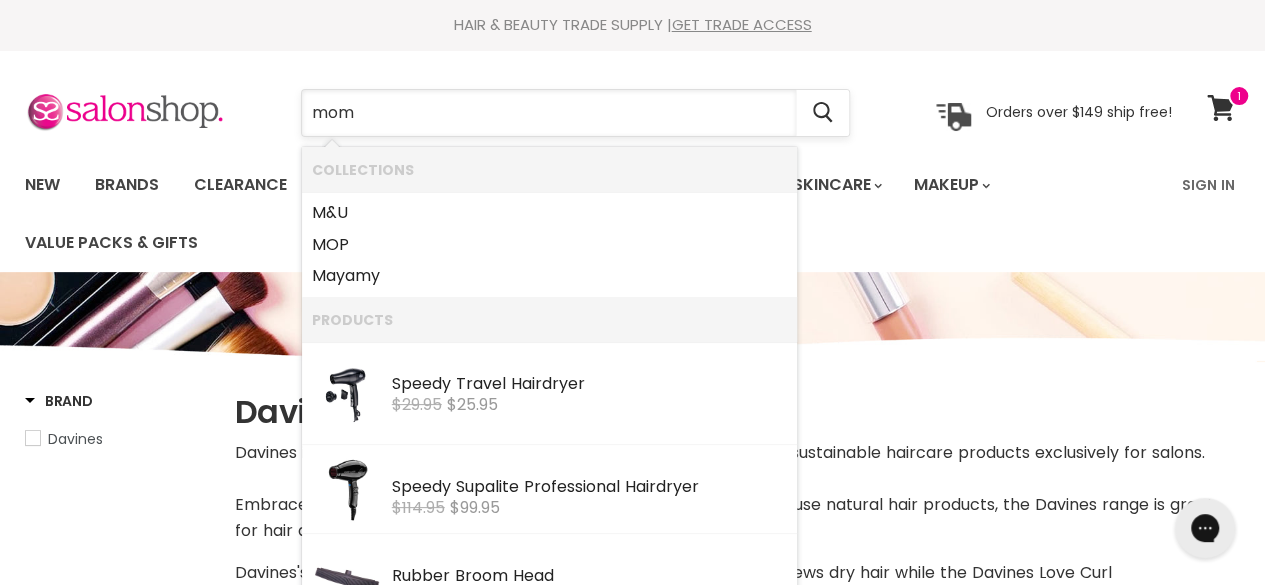 type on "momo" 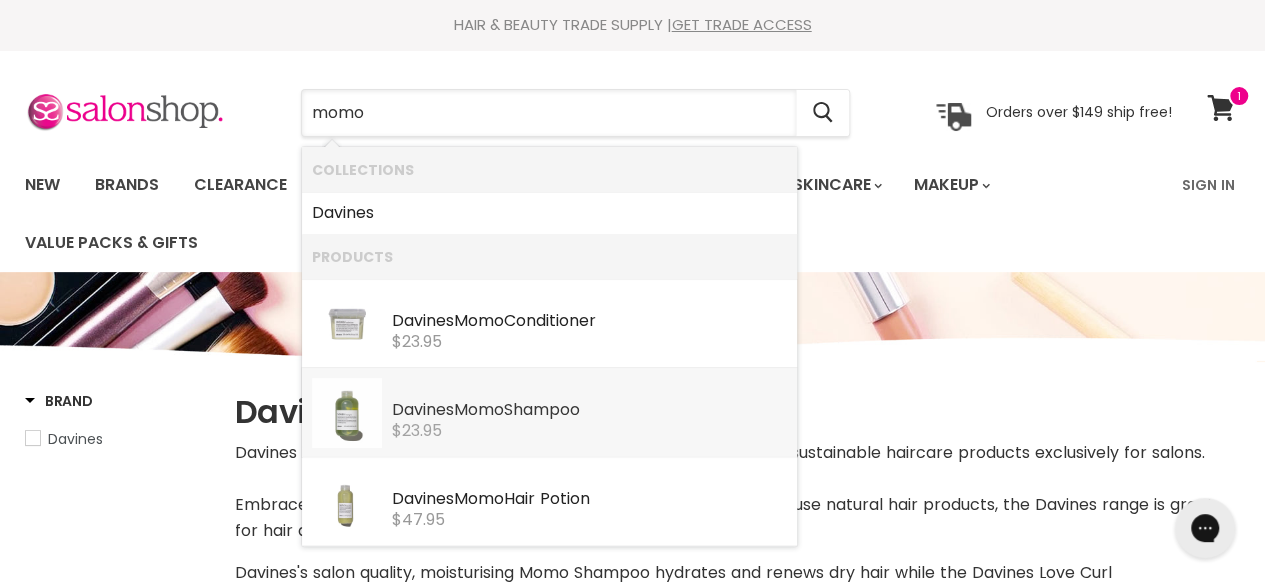 click on "$23.95" at bounding box center (589, 431) 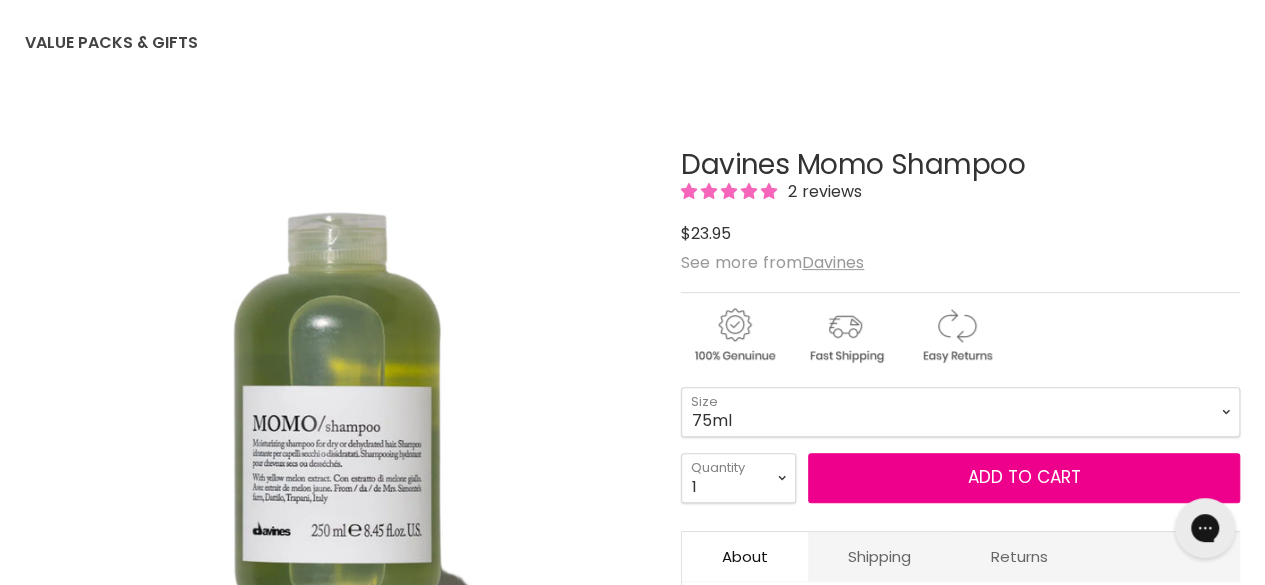 scroll, scrollTop: 0, scrollLeft: 0, axis: both 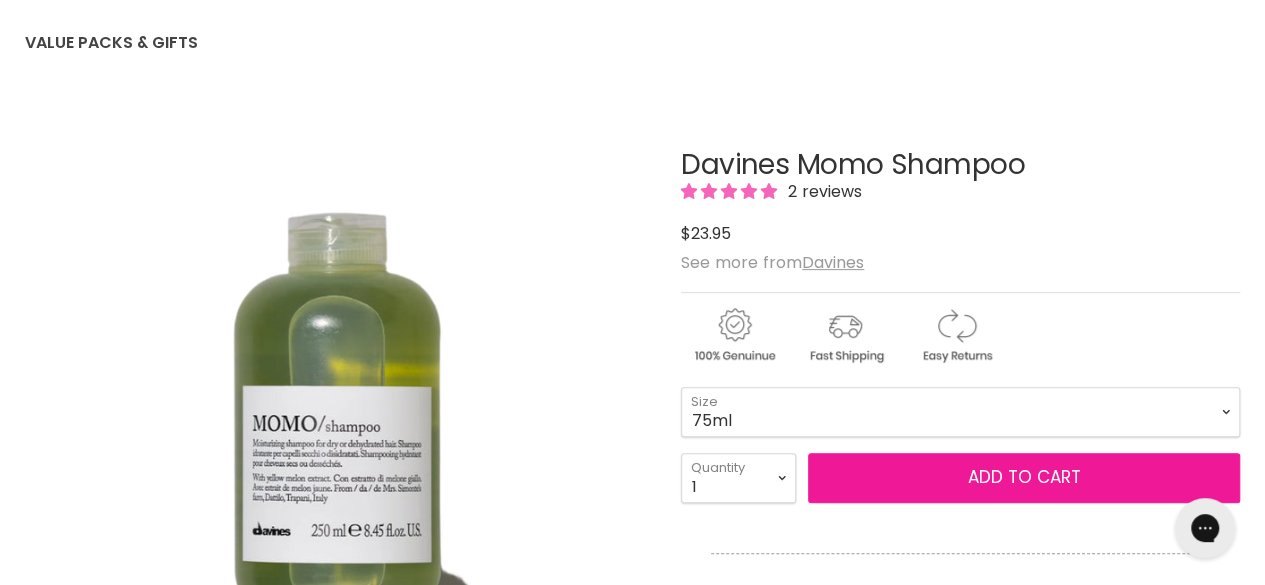 click on "Add to cart" at bounding box center (1024, 477) 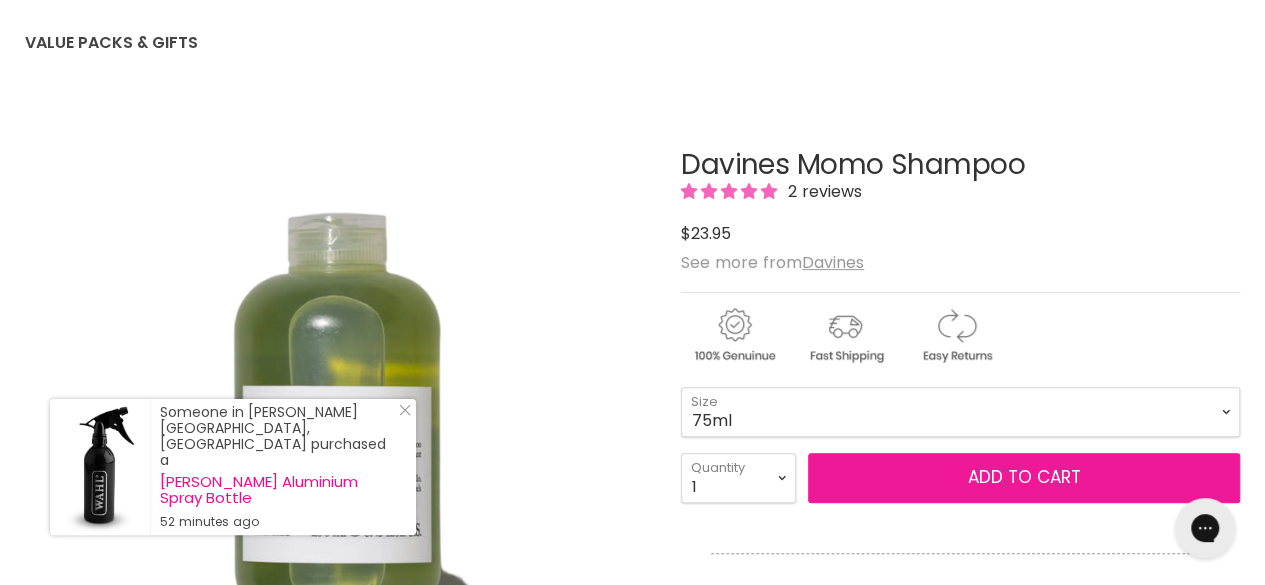 click on "Add to cart" at bounding box center (1024, 477) 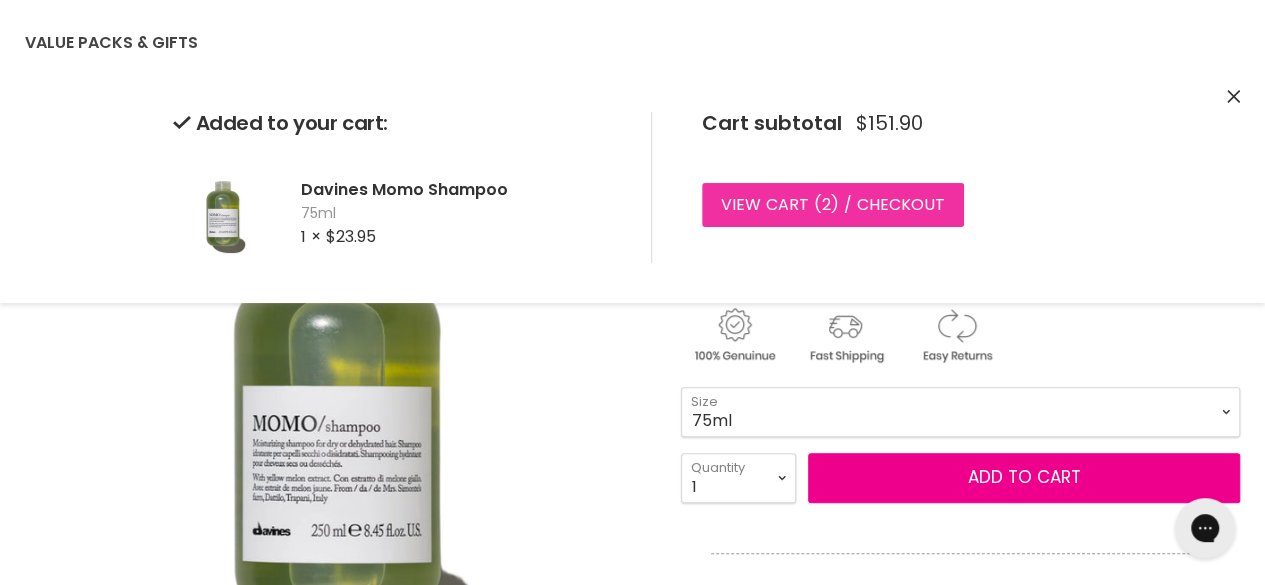 click on "View cart ( 2 )  /  Checkout" at bounding box center [833, 205] 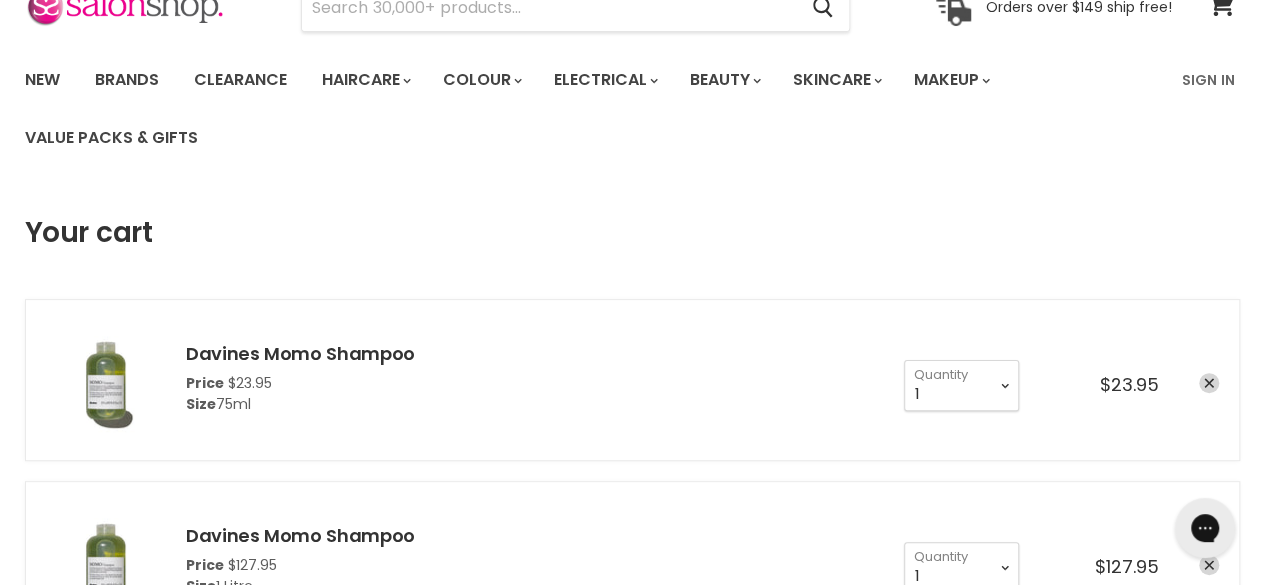 scroll, scrollTop: 0, scrollLeft: 0, axis: both 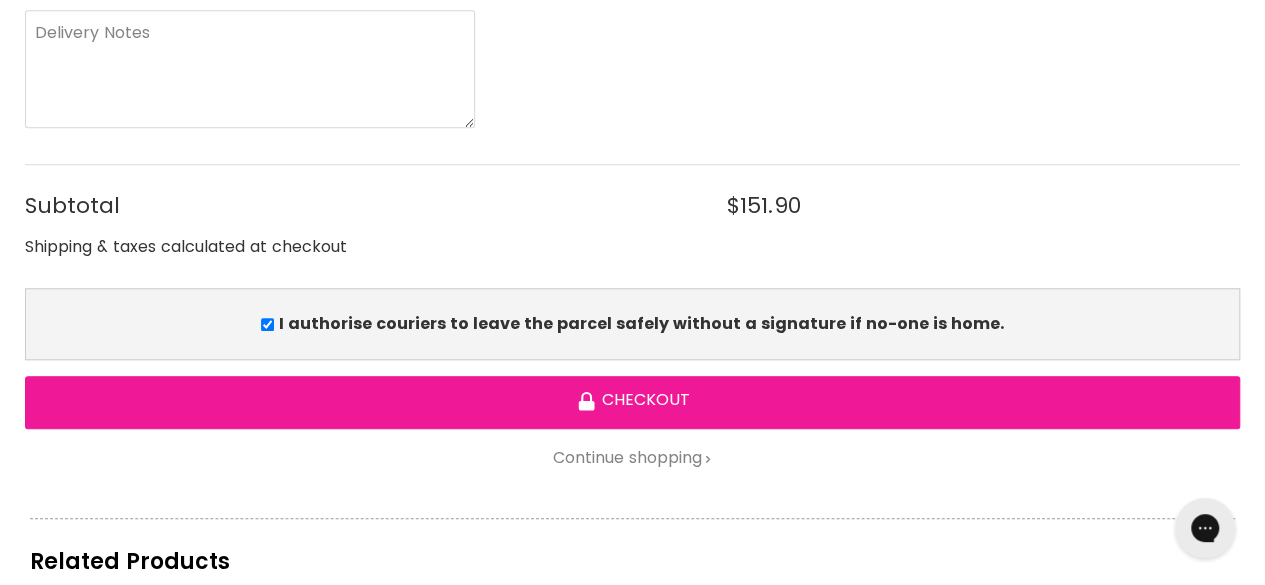 click on "Checkout" at bounding box center (632, 402) 